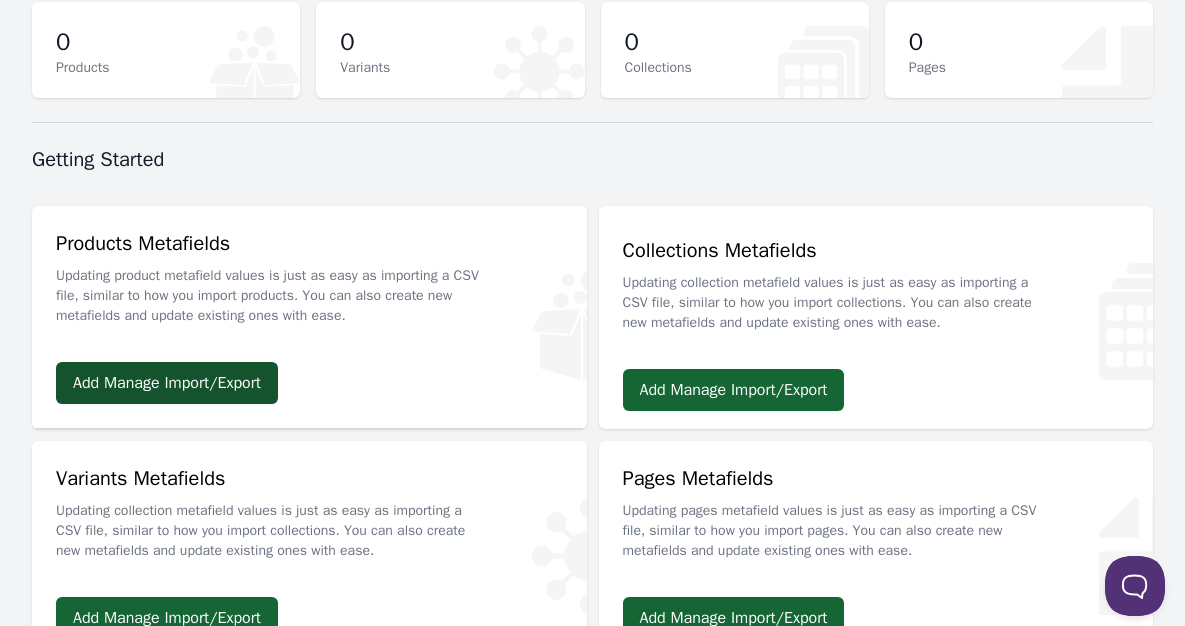 scroll, scrollTop: 400, scrollLeft: 0, axis: vertical 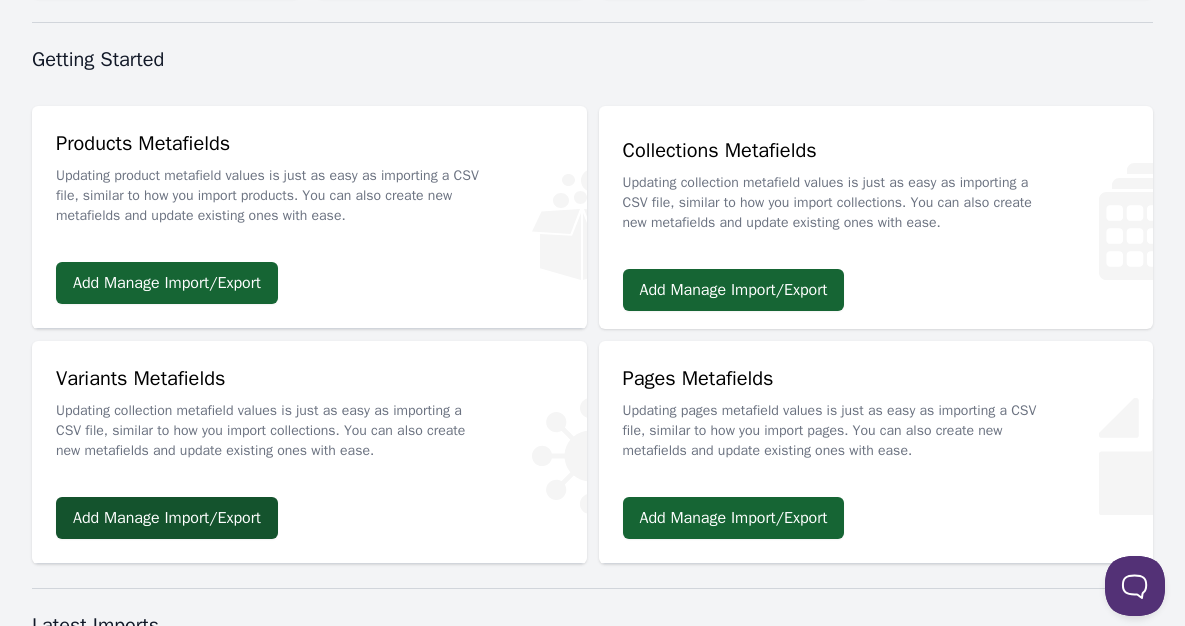 click on "Add
Manage Import/Export" at bounding box center [167, 518] 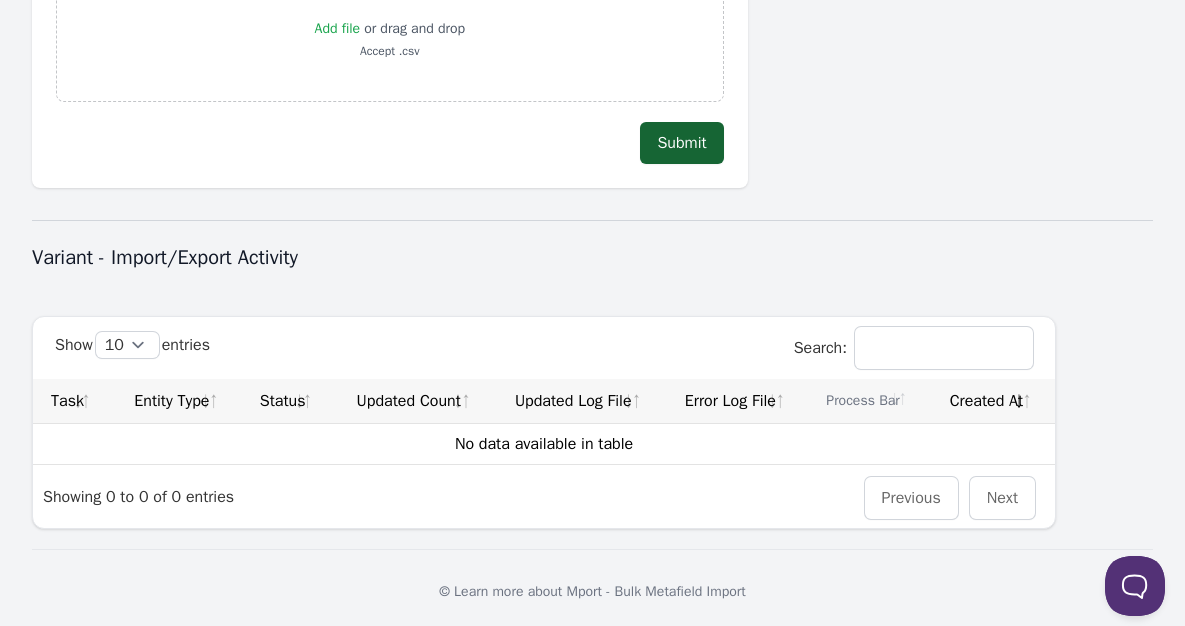 scroll, scrollTop: 508, scrollLeft: 0, axis: vertical 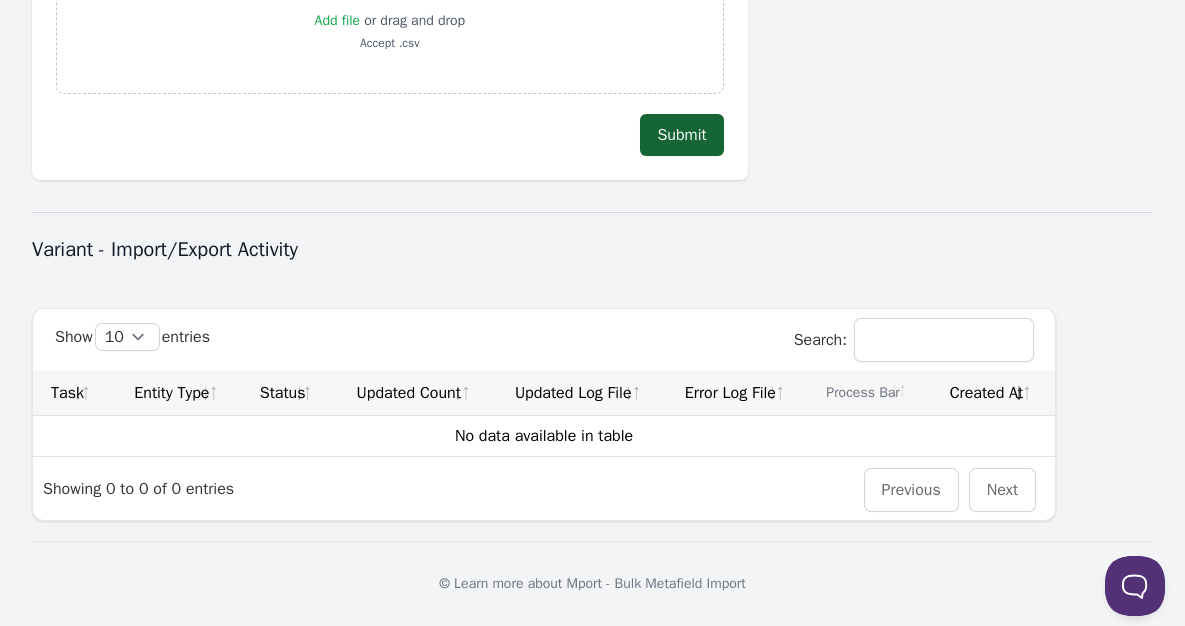 click on "10 25 50 100" at bounding box center [127, 337] 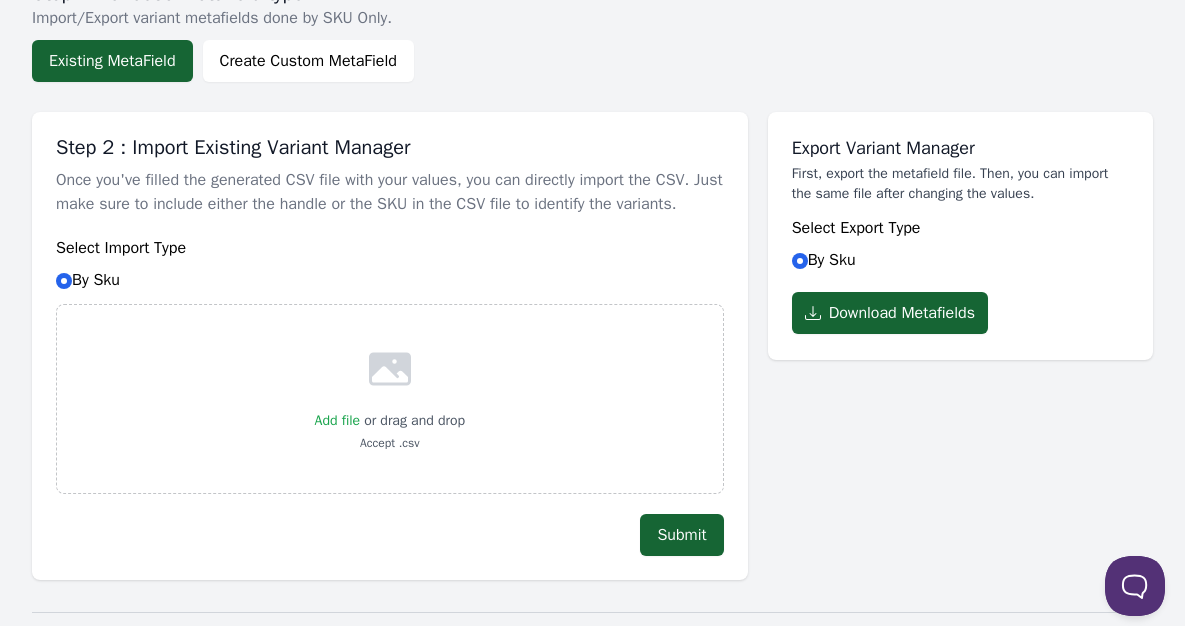 scroll, scrollTop: 208, scrollLeft: 0, axis: vertical 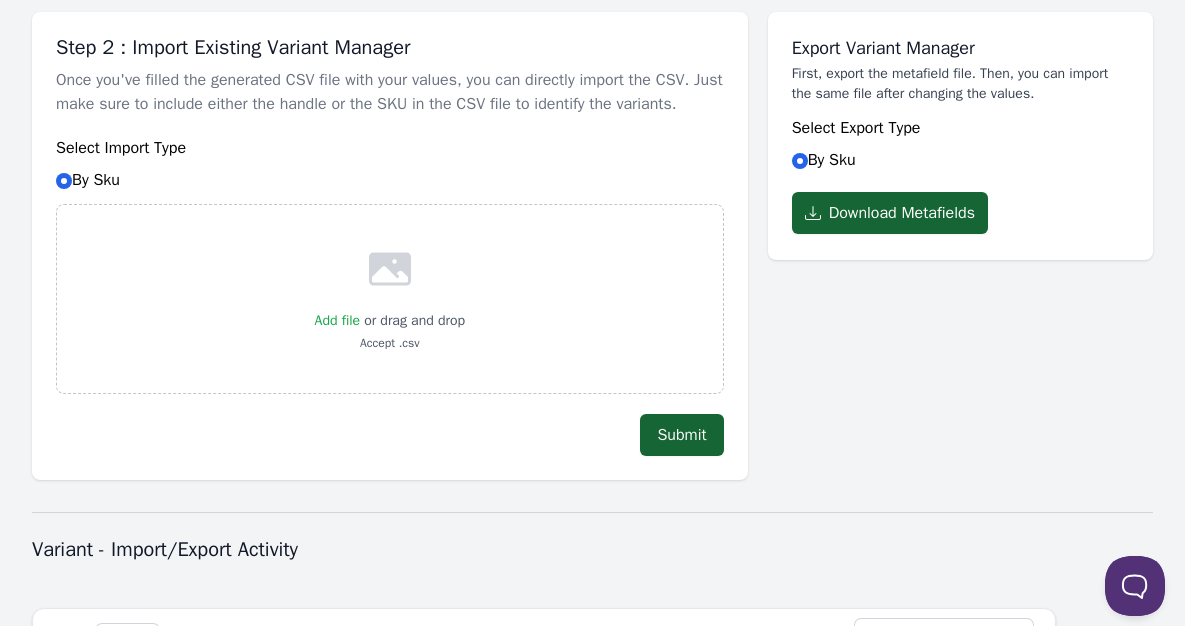 click on "Add file
or drag and drop
Accept .csv" at bounding box center [390, 299] 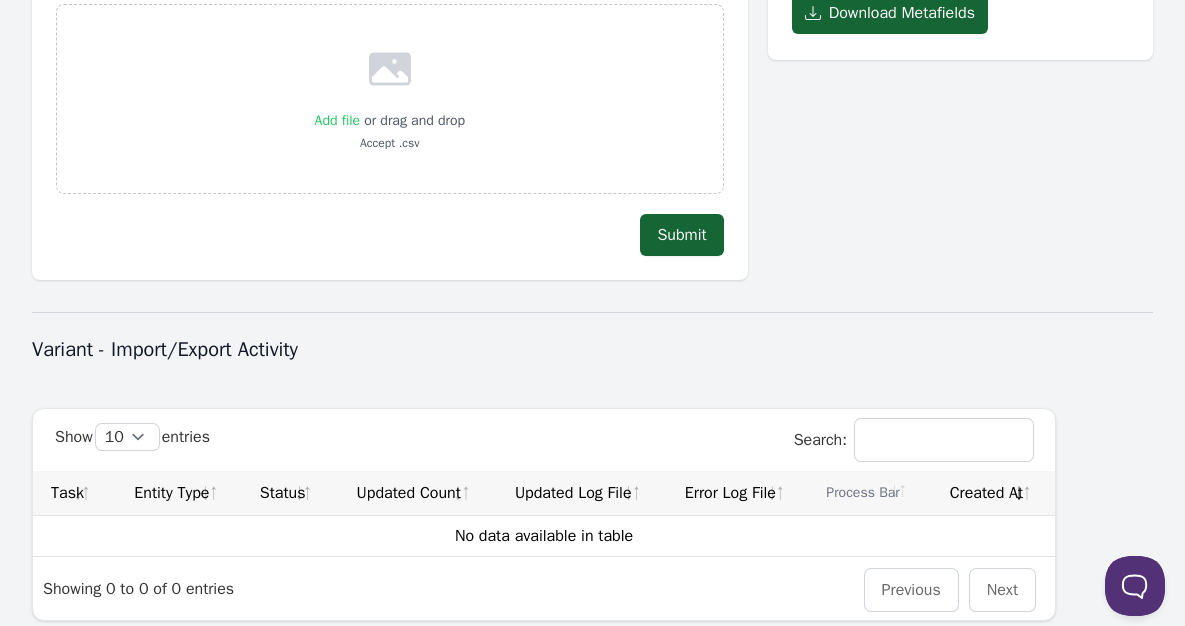 scroll, scrollTop: 508, scrollLeft: 0, axis: vertical 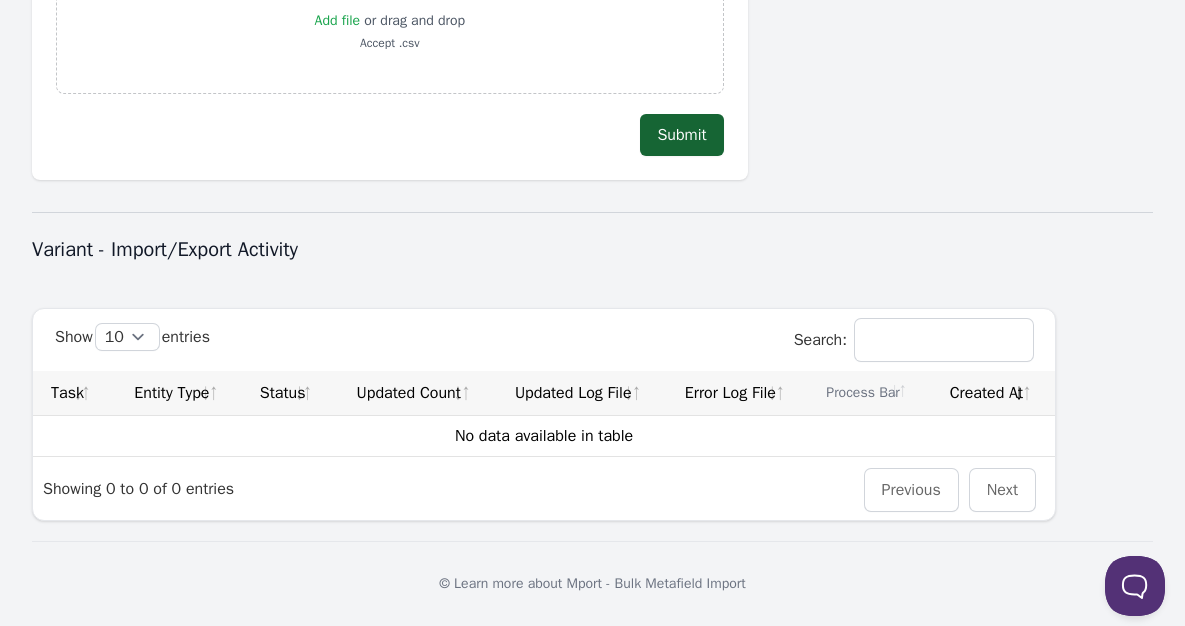 click on "Showing 0 to 0 of 0 entries" at bounding box center (138, 488) 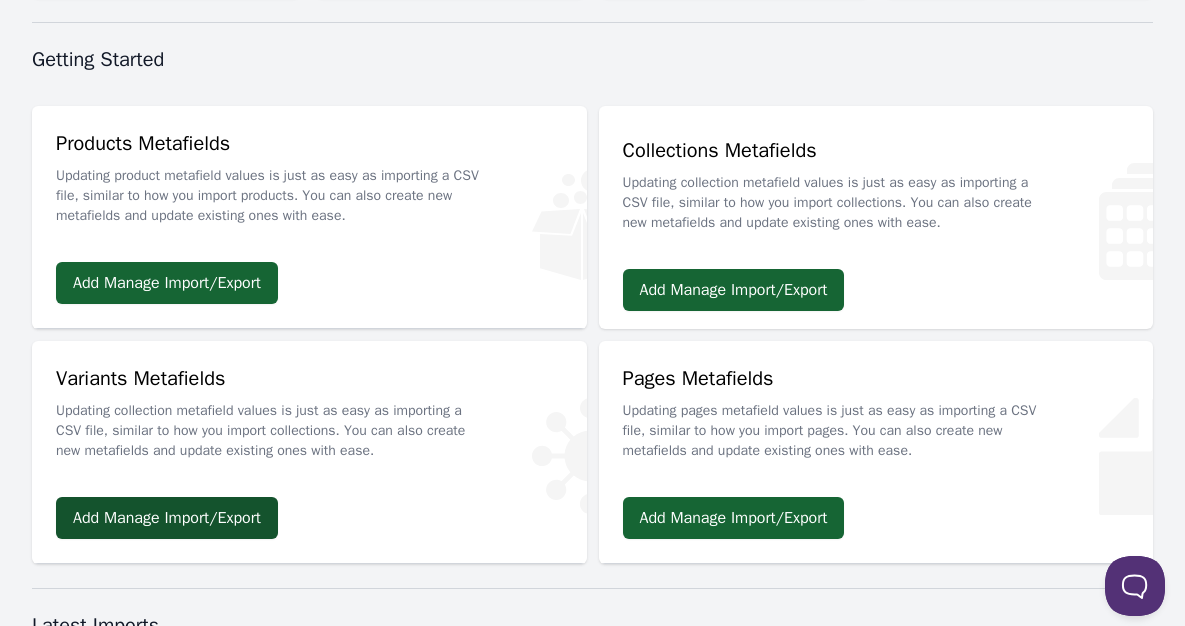 scroll, scrollTop: 664, scrollLeft: 0, axis: vertical 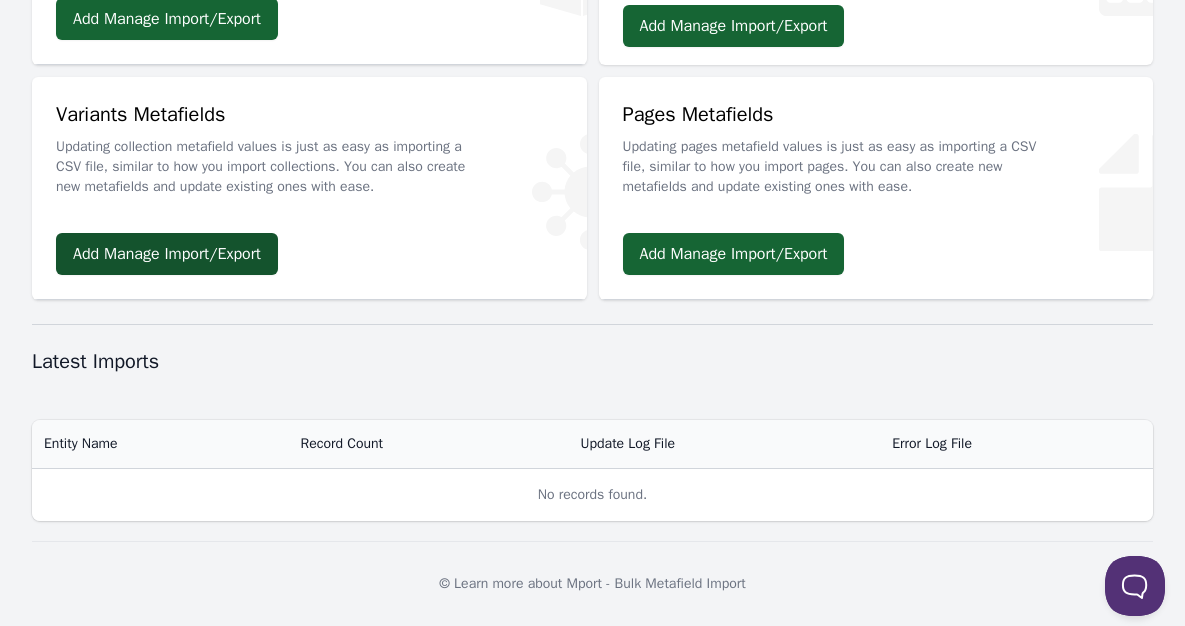 click on "Add
Manage Import/Export" at bounding box center [167, 254] 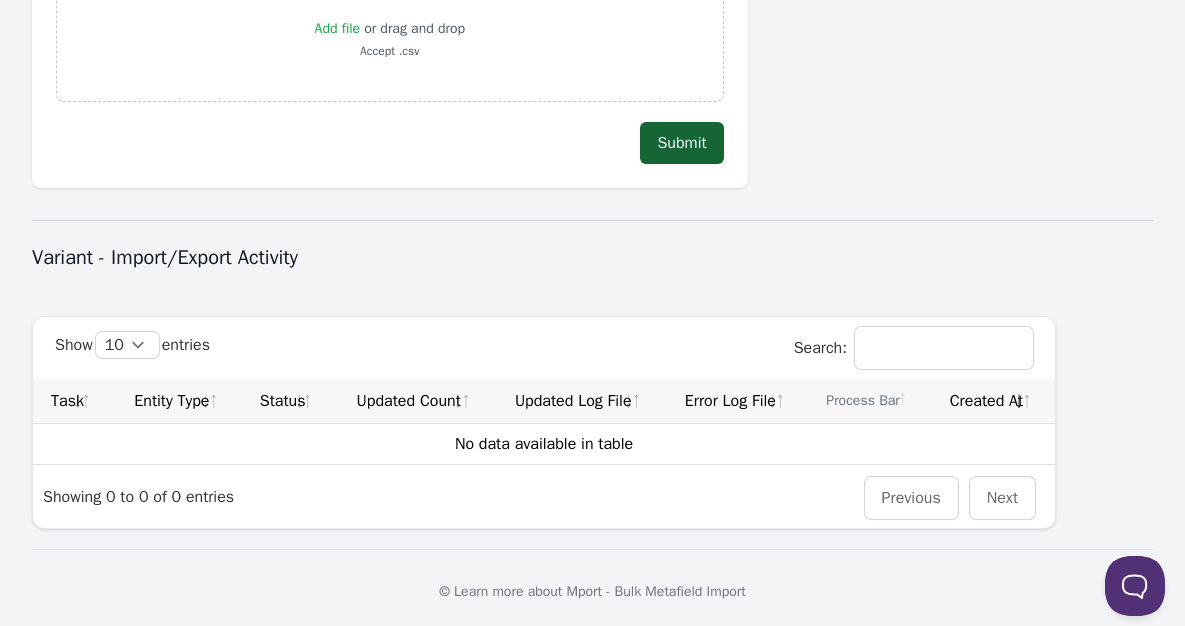scroll, scrollTop: 508, scrollLeft: 0, axis: vertical 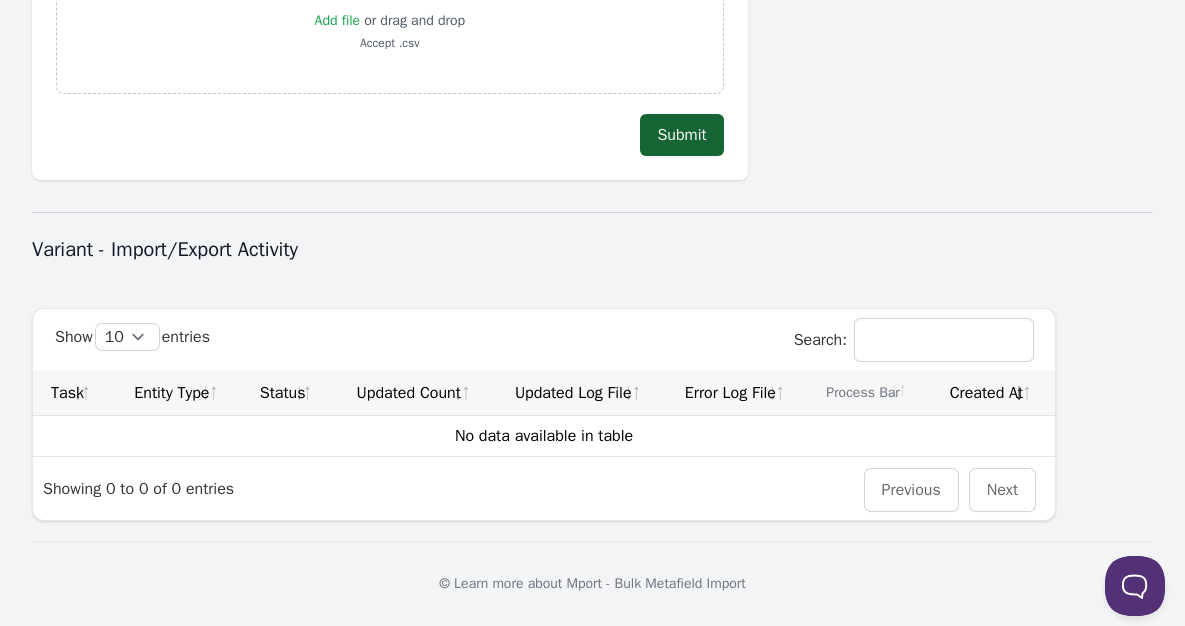 click on "10 25 50 100" at bounding box center (127, 337) 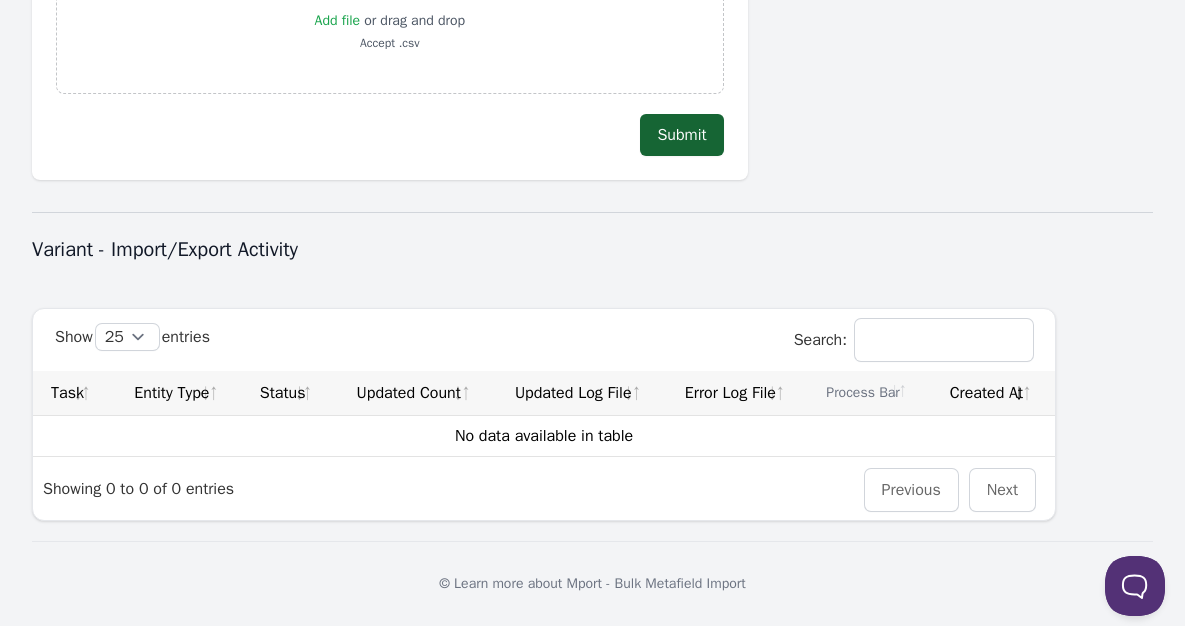 click on "10 25 50 100" at bounding box center (127, 337) 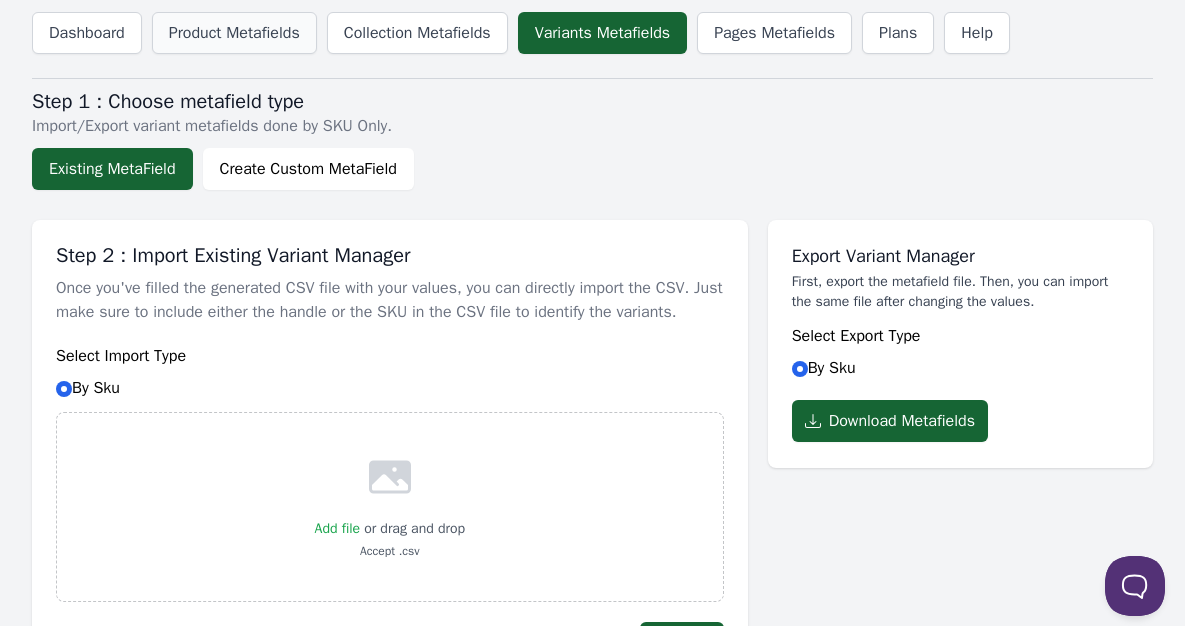 click on "Product Metafields" at bounding box center [234, 33] 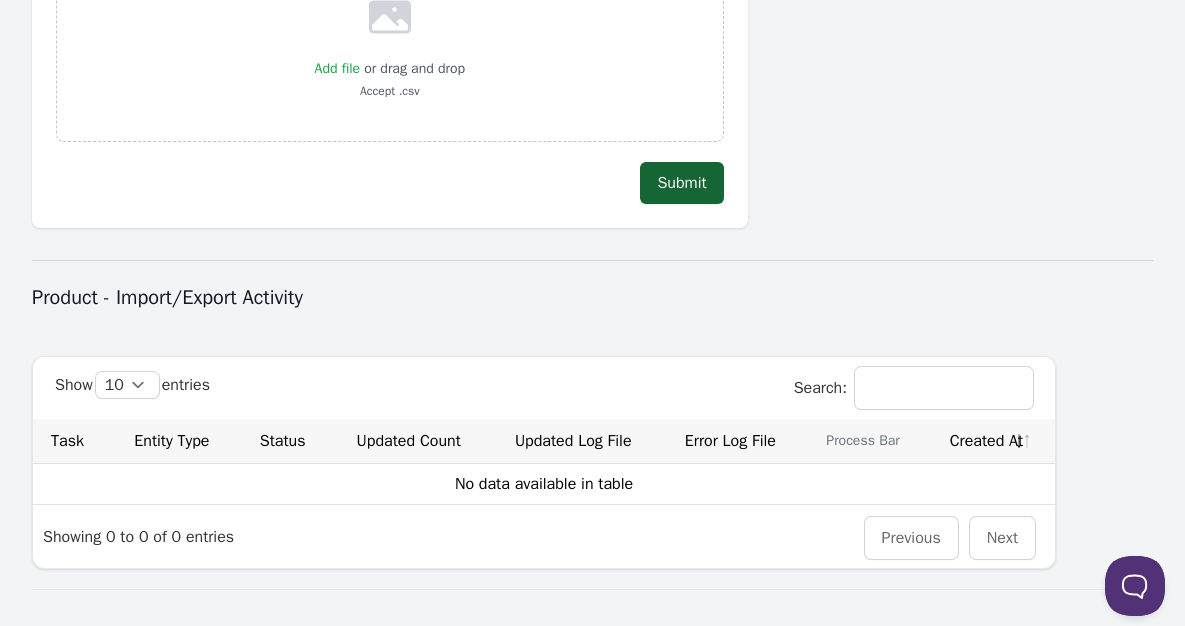 scroll, scrollTop: 548, scrollLeft: 0, axis: vertical 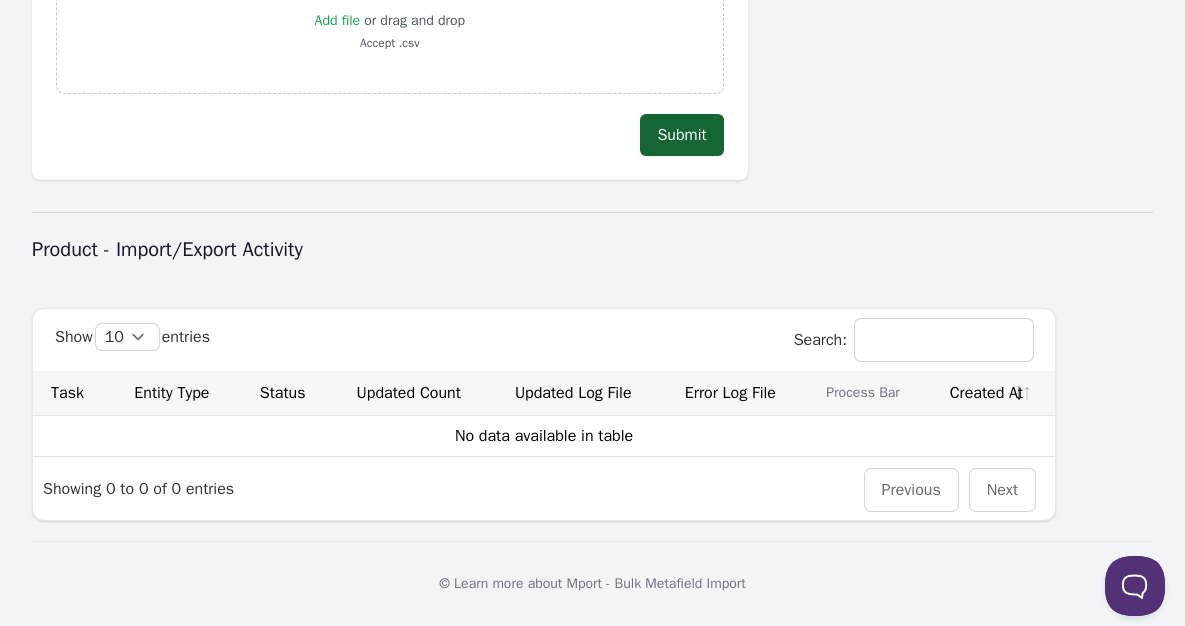 click on "Search:" at bounding box center [944, 340] 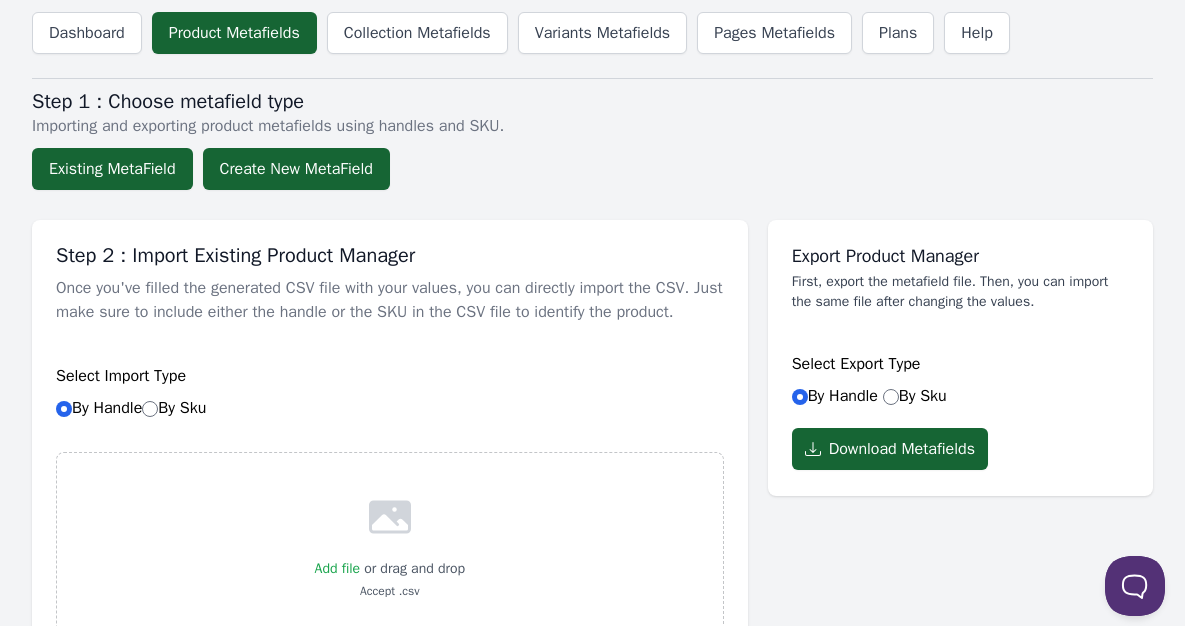 click on "Create
New MetaField" at bounding box center [296, 169] 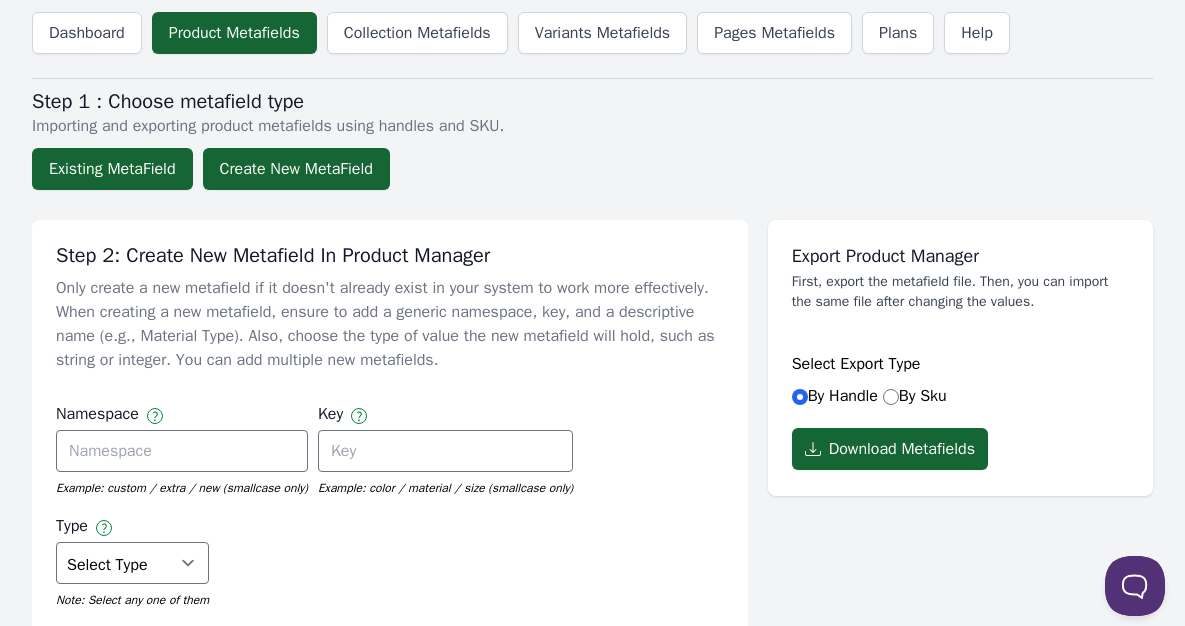 click on "Existing
MetaField" at bounding box center [112, 169] 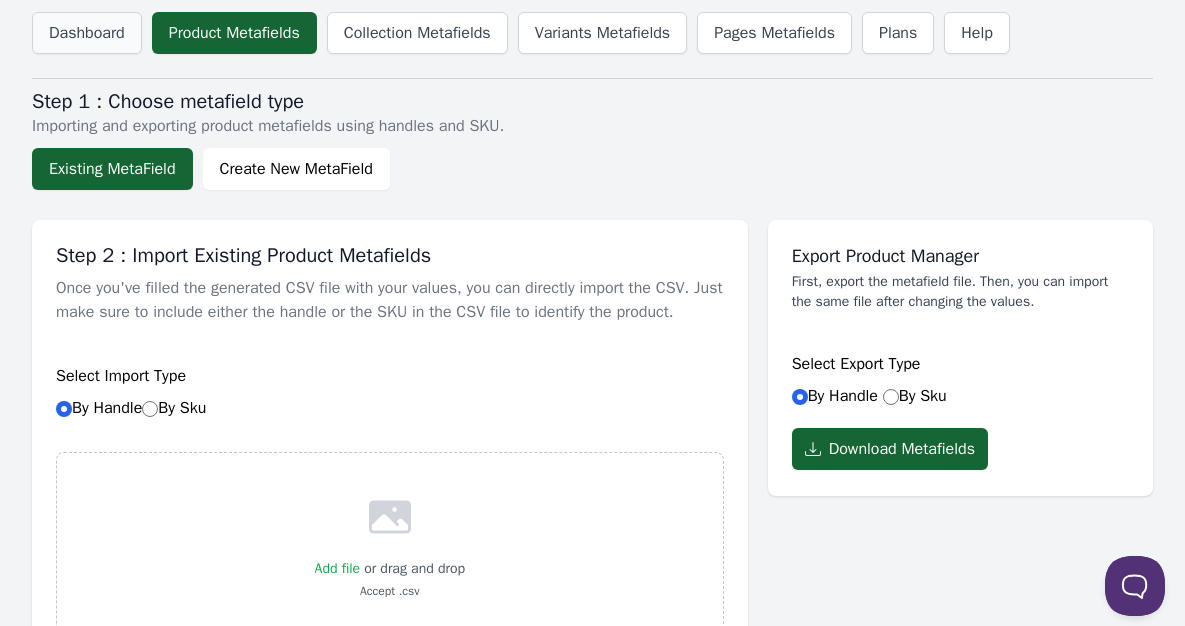 click on "Dashboard" at bounding box center [87, 33] 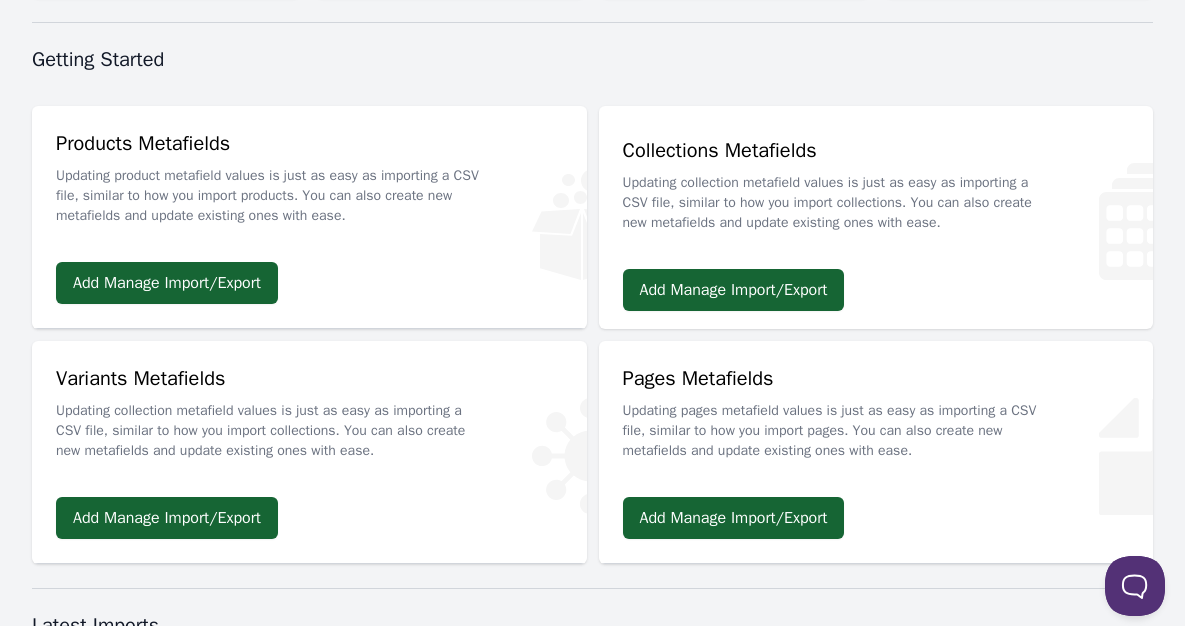 scroll, scrollTop: 500, scrollLeft: 0, axis: vertical 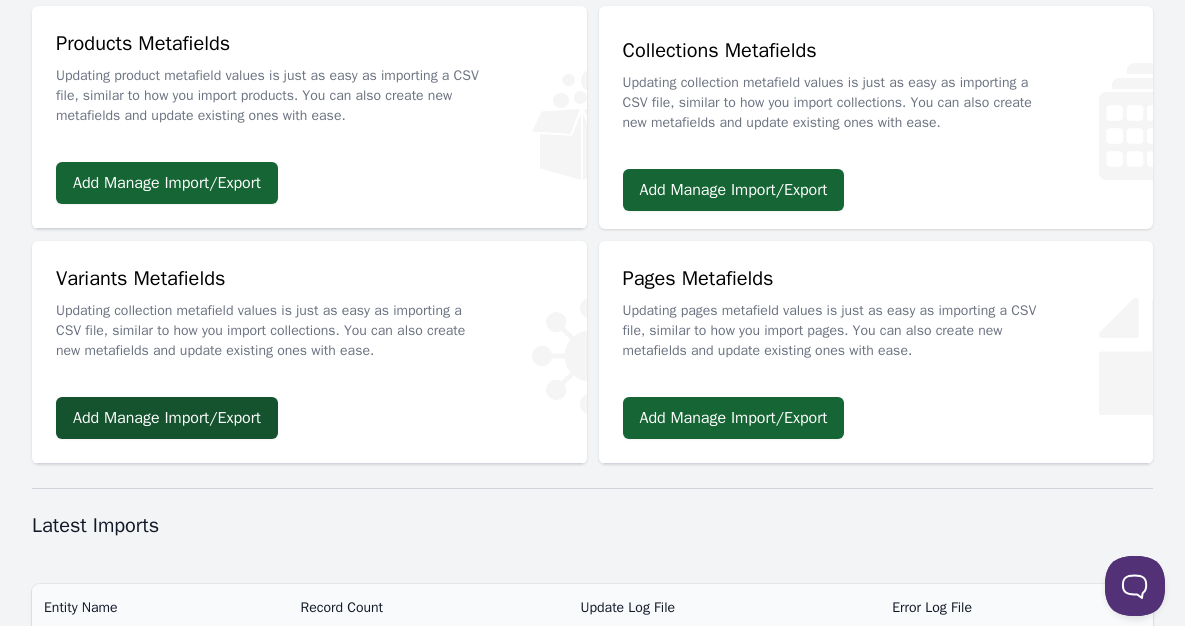 click on "Add
Manage Import/Export" at bounding box center [167, 418] 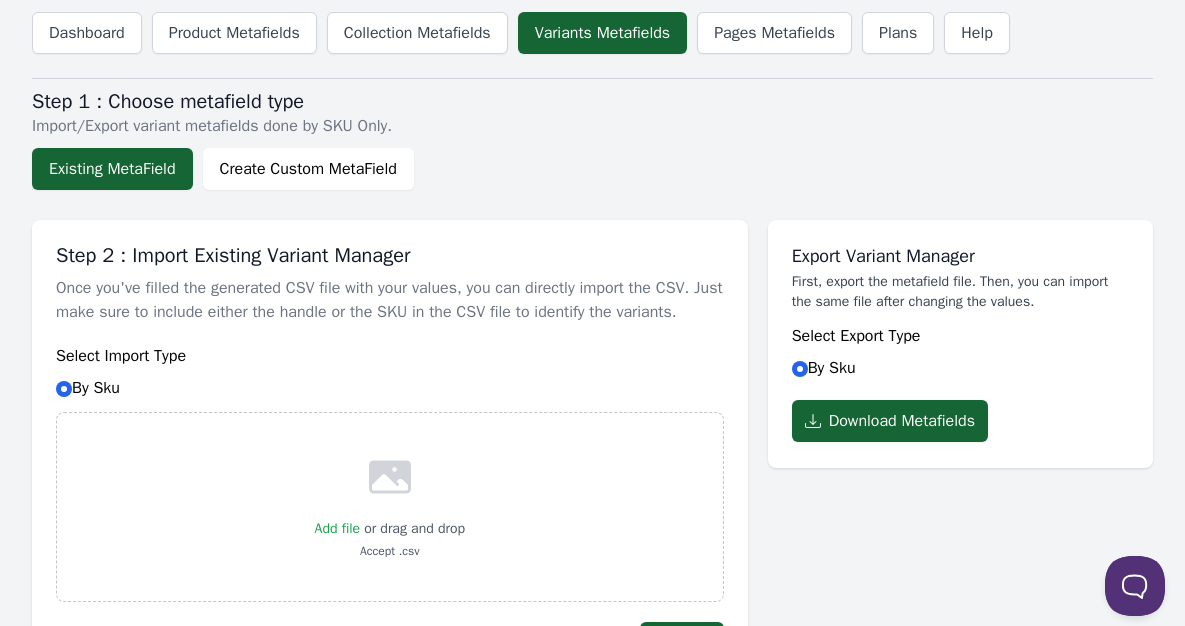 scroll, scrollTop: 508, scrollLeft: 0, axis: vertical 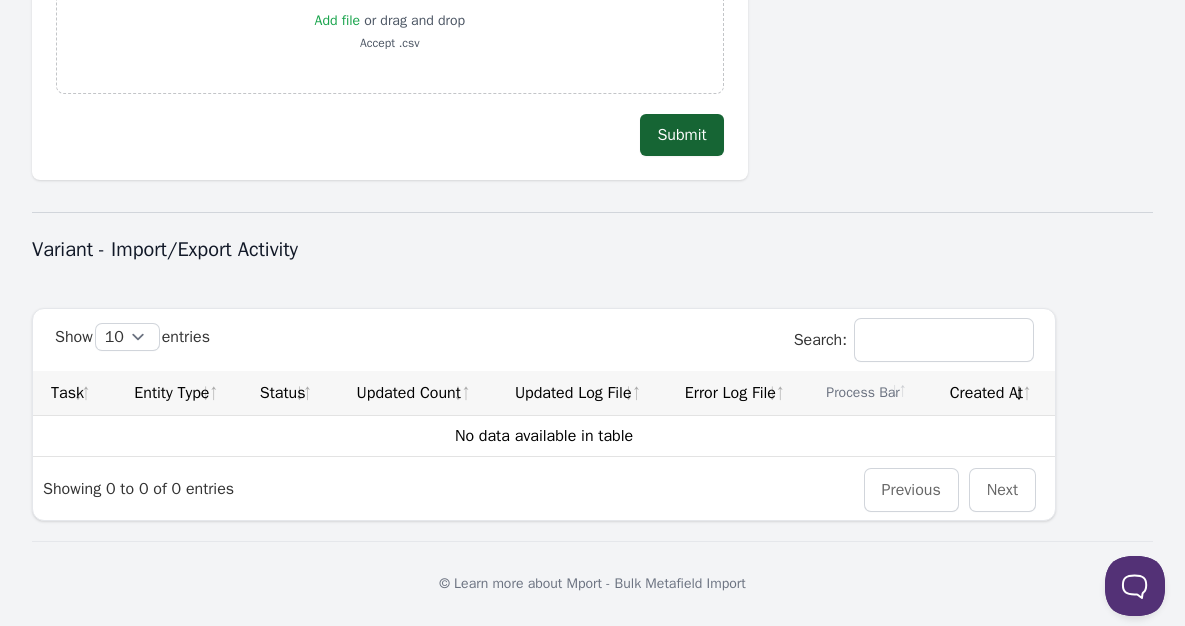 click on "Entity Type" at bounding box center [178, 393] 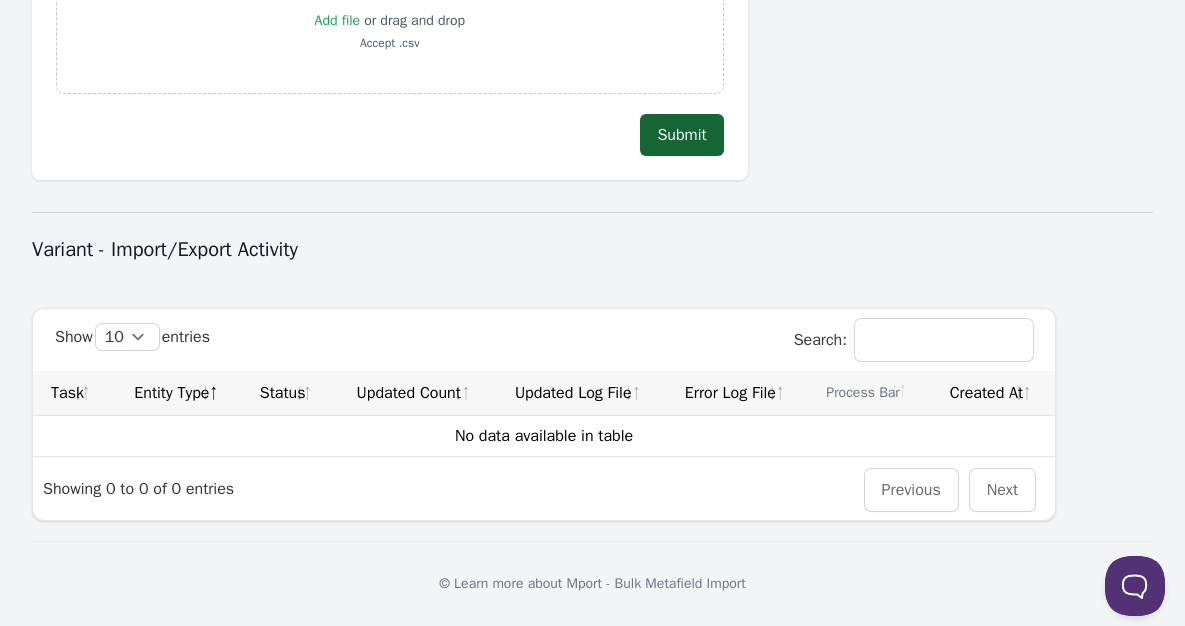 click on "Task" at bounding box center (73, 393) 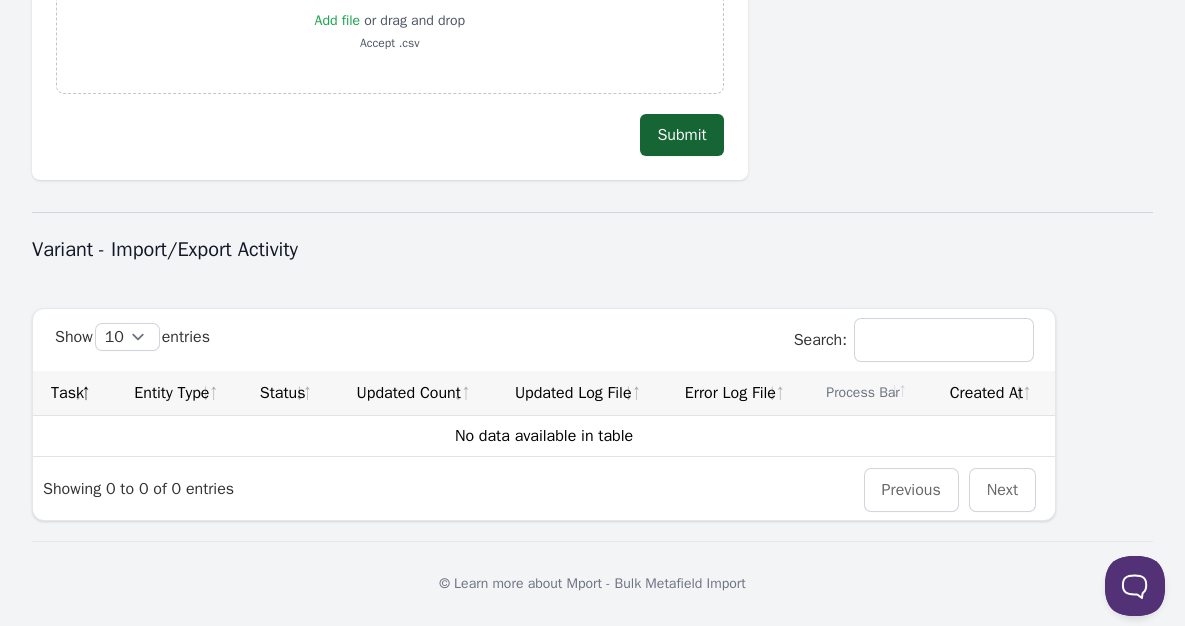 click on "Task" at bounding box center (73, 393) 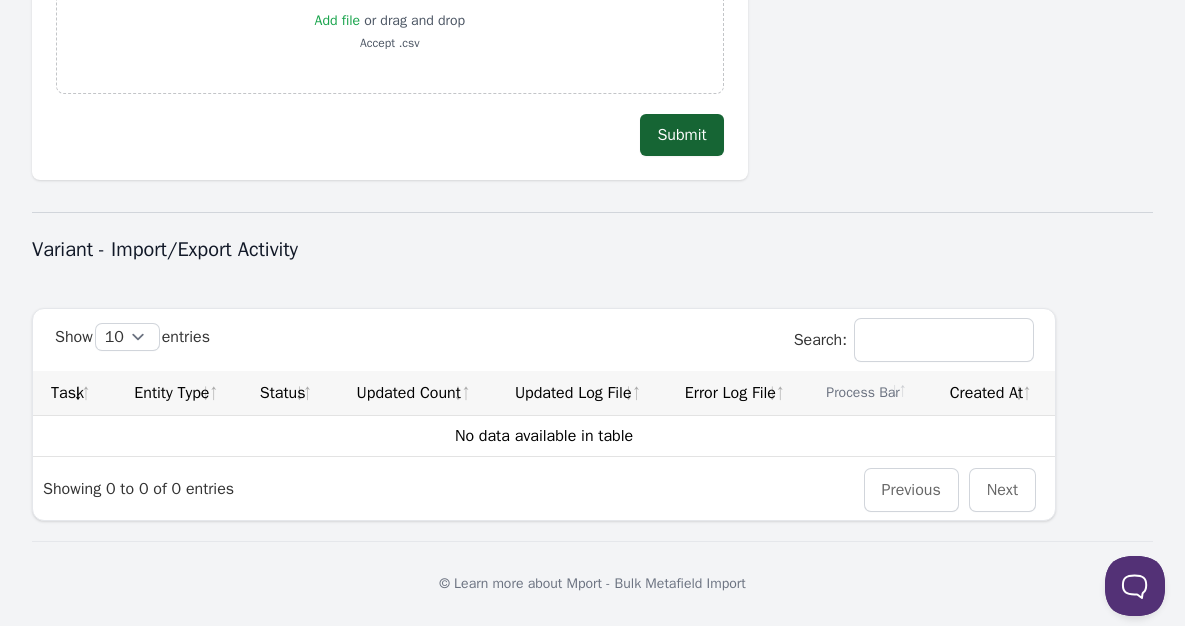 scroll, scrollTop: 0, scrollLeft: 0, axis: both 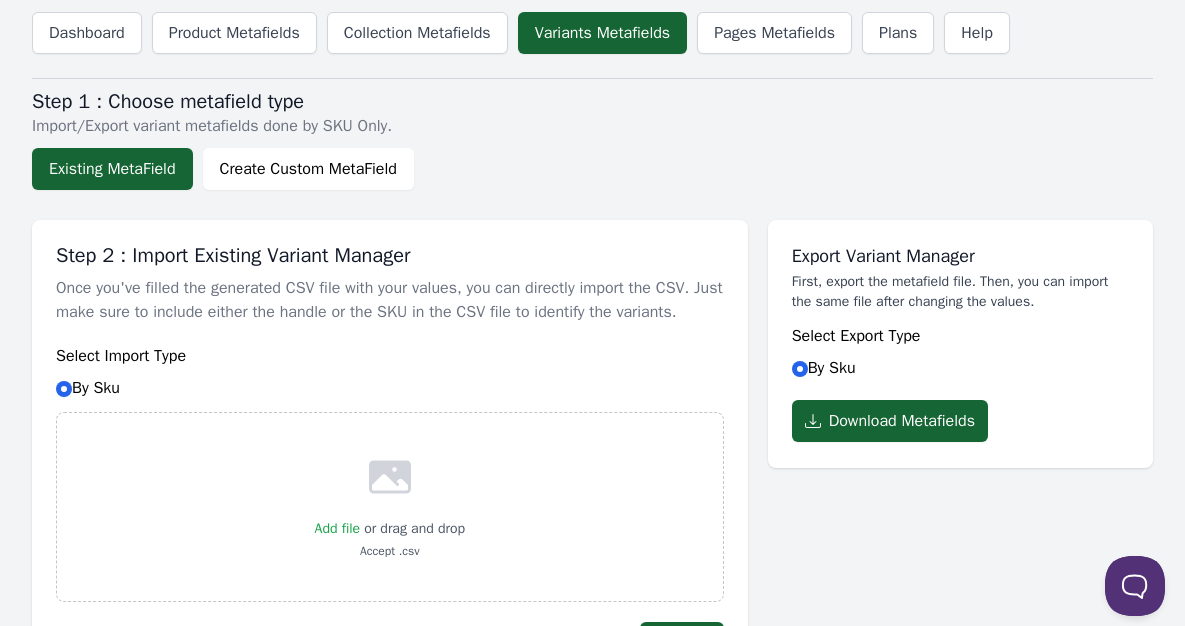 click on "Add file
or drag and drop
Accept .csv" at bounding box center (390, 507) 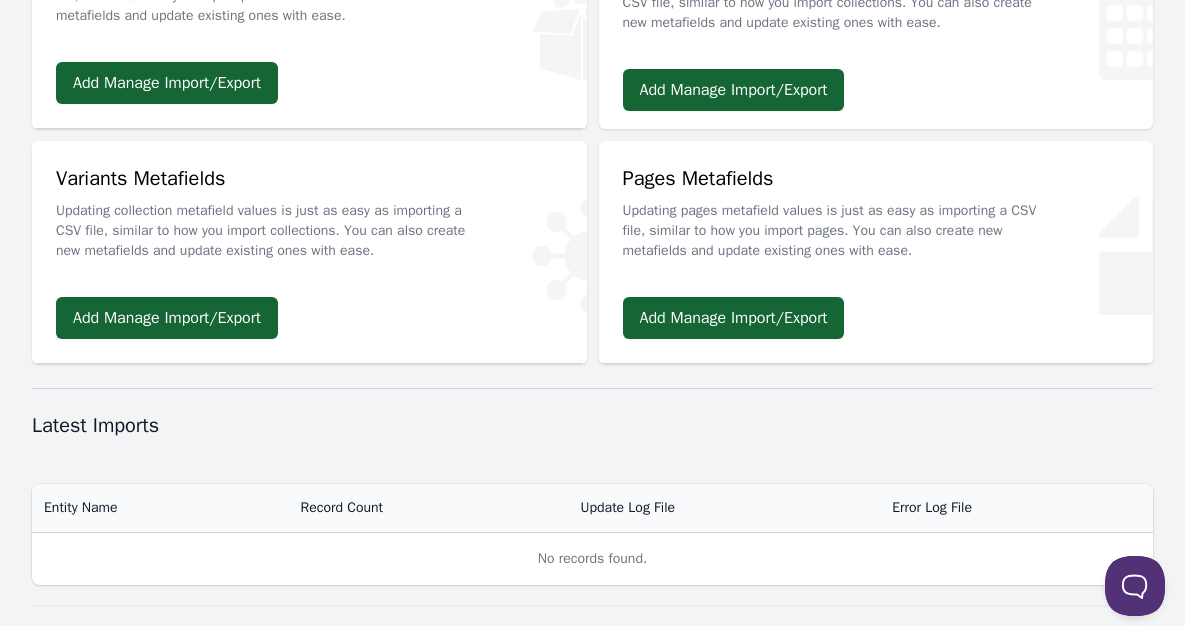 scroll, scrollTop: 400, scrollLeft: 0, axis: vertical 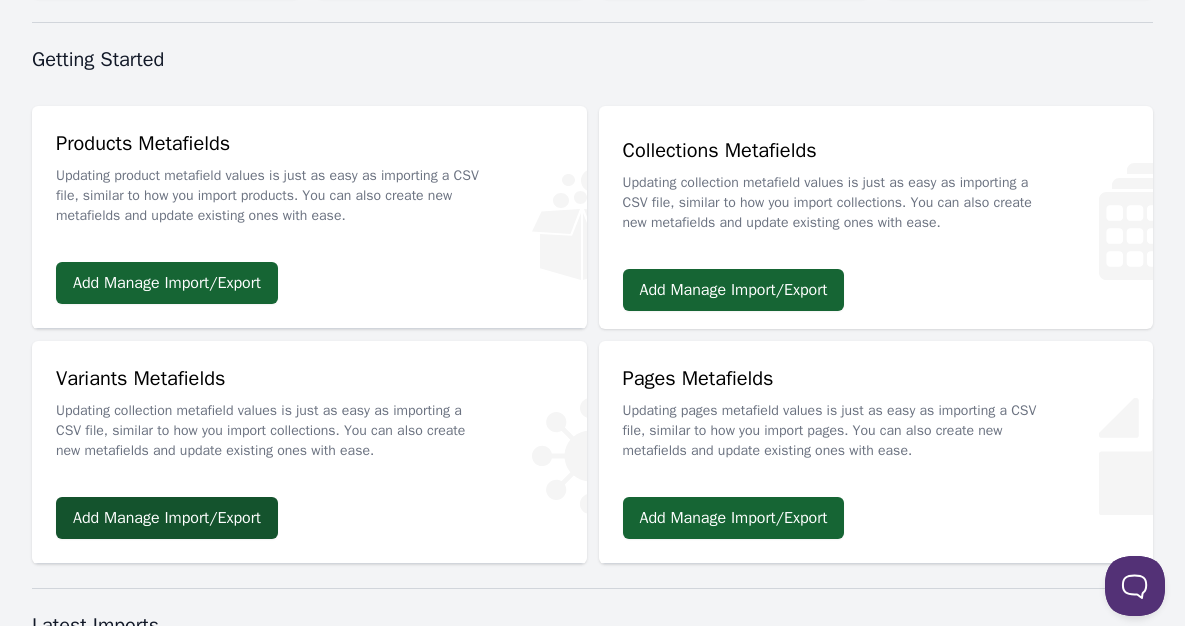 click on "Add
Manage Import/Export" at bounding box center [167, 518] 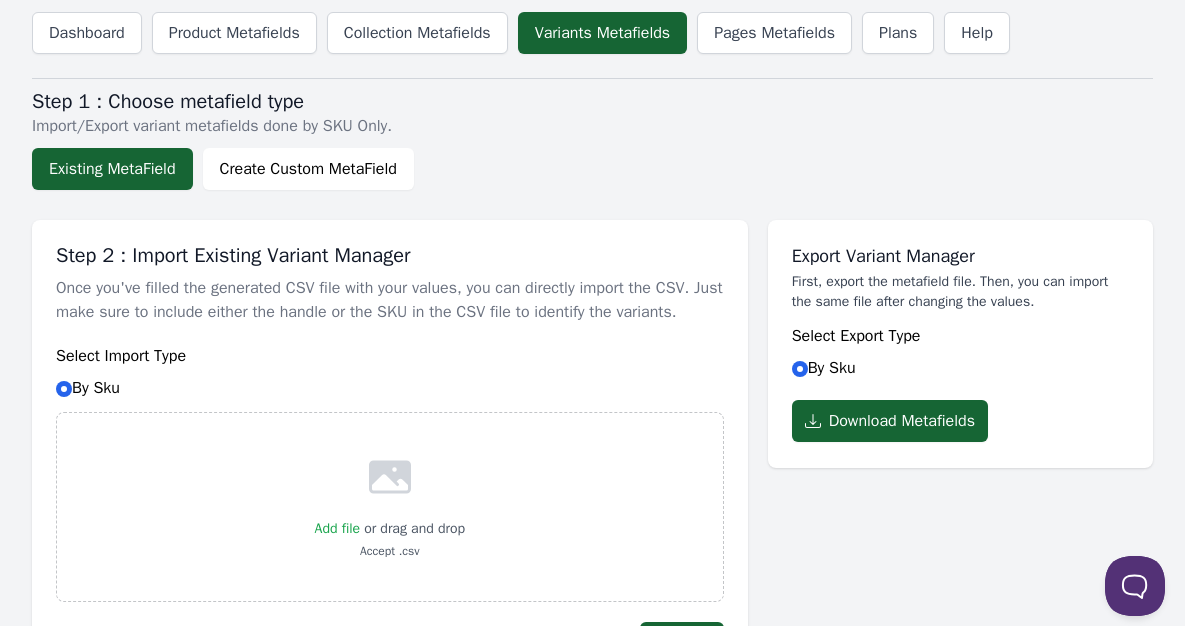 scroll, scrollTop: 100, scrollLeft: 0, axis: vertical 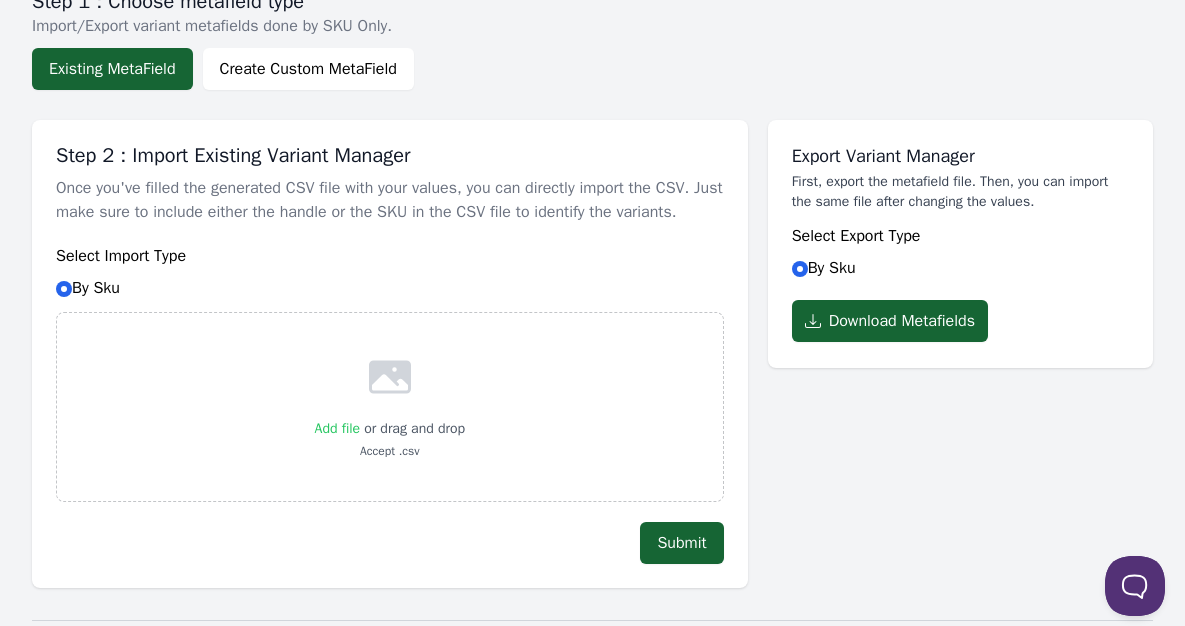 click on "Add file" at bounding box center (338, 428) 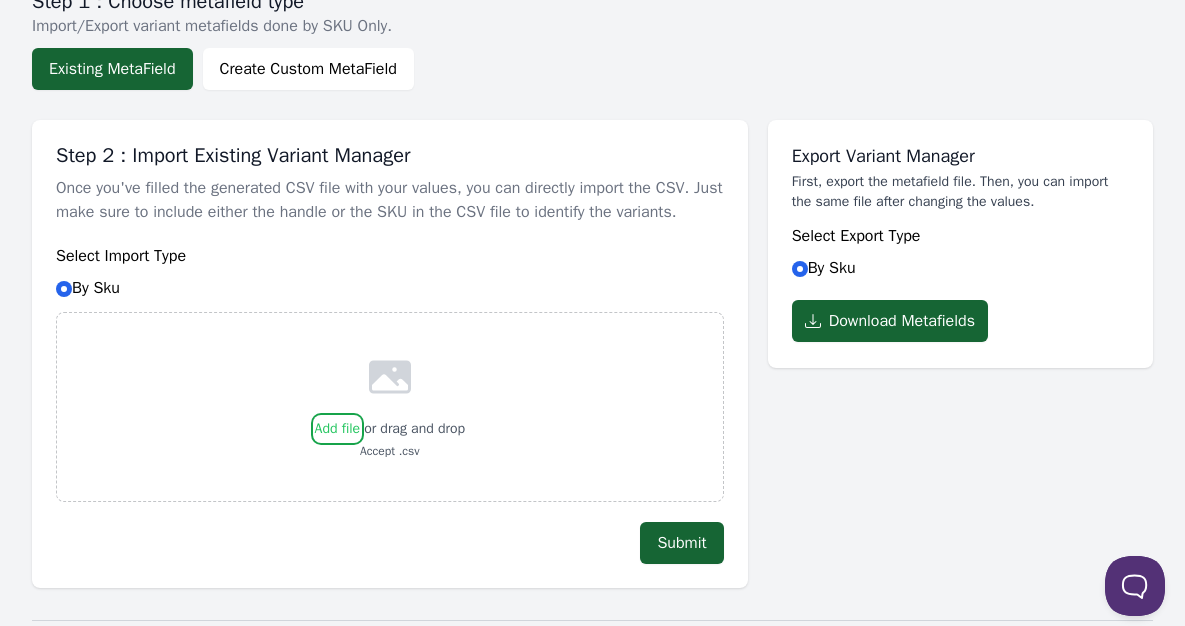click on "Add file" at bounding box center [359, 416] 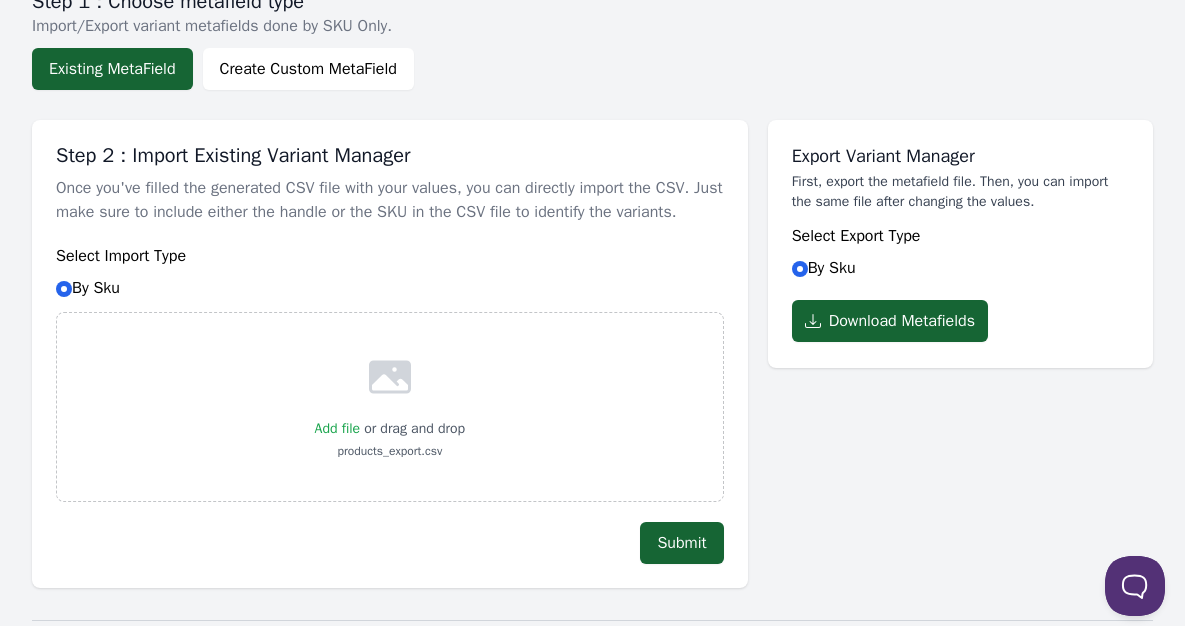 click on "Add file
or drag and drop
products_export.csv" at bounding box center (390, 407) 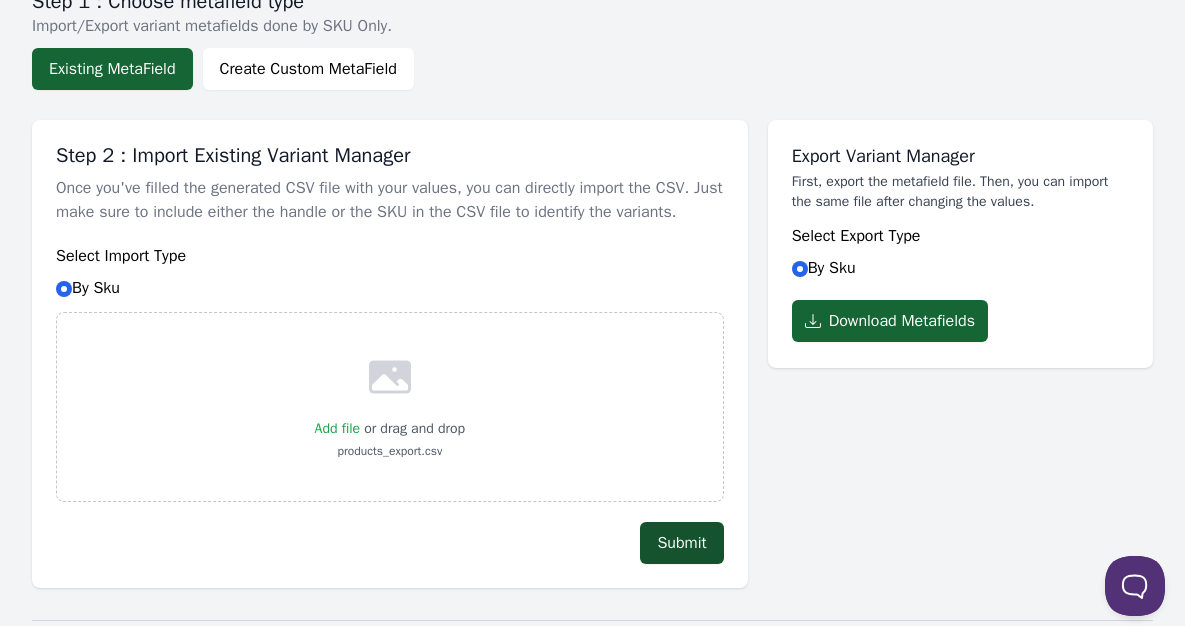click on "Submit" at bounding box center (681, 543) 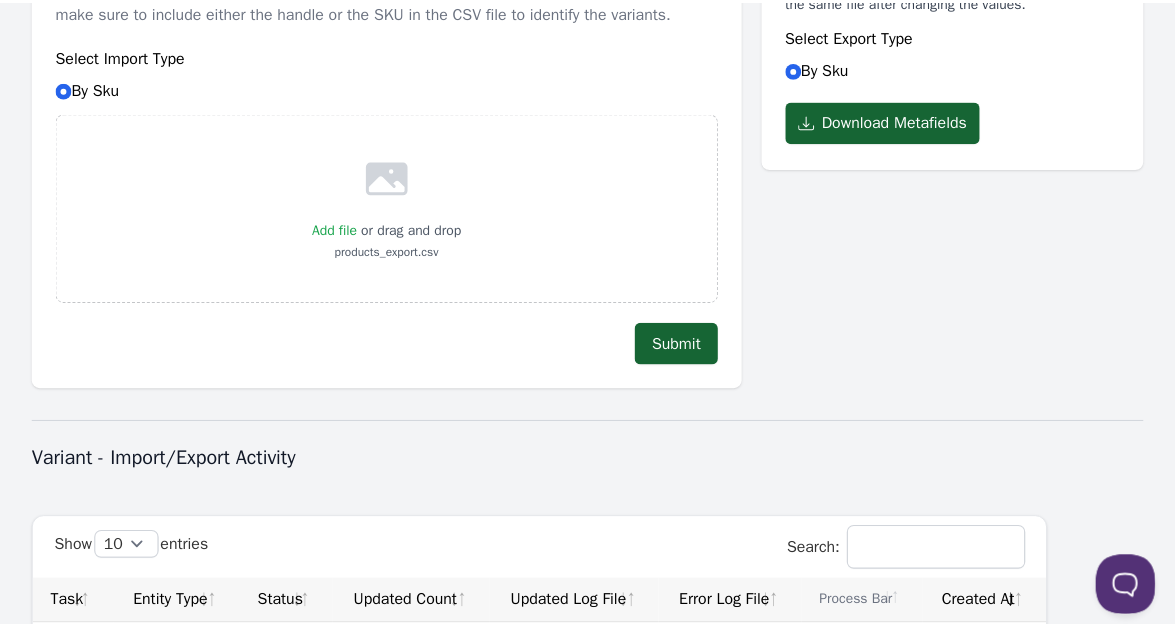 scroll, scrollTop: 100, scrollLeft: 0, axis: vertical 